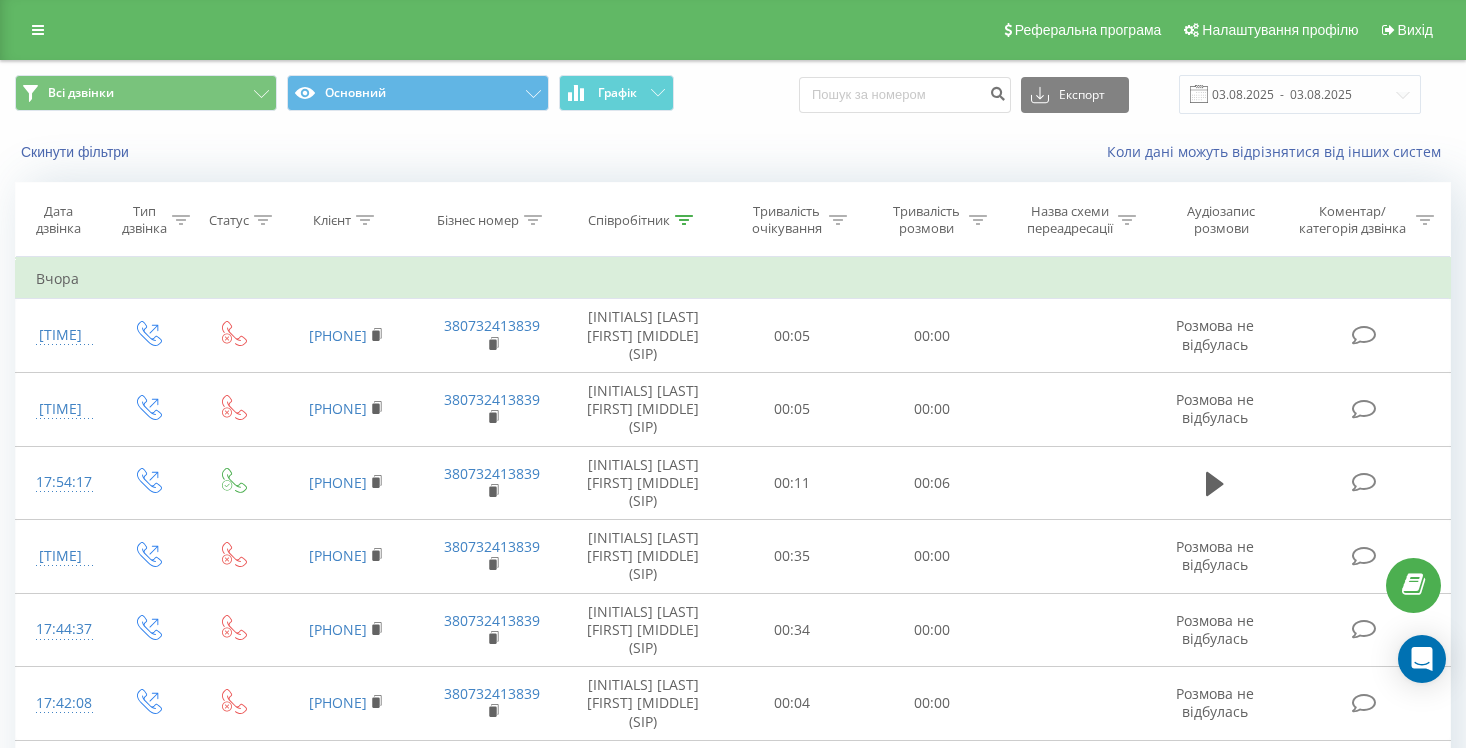 scroll, scrollTop: 0, scrollLeft: 0, axis: both 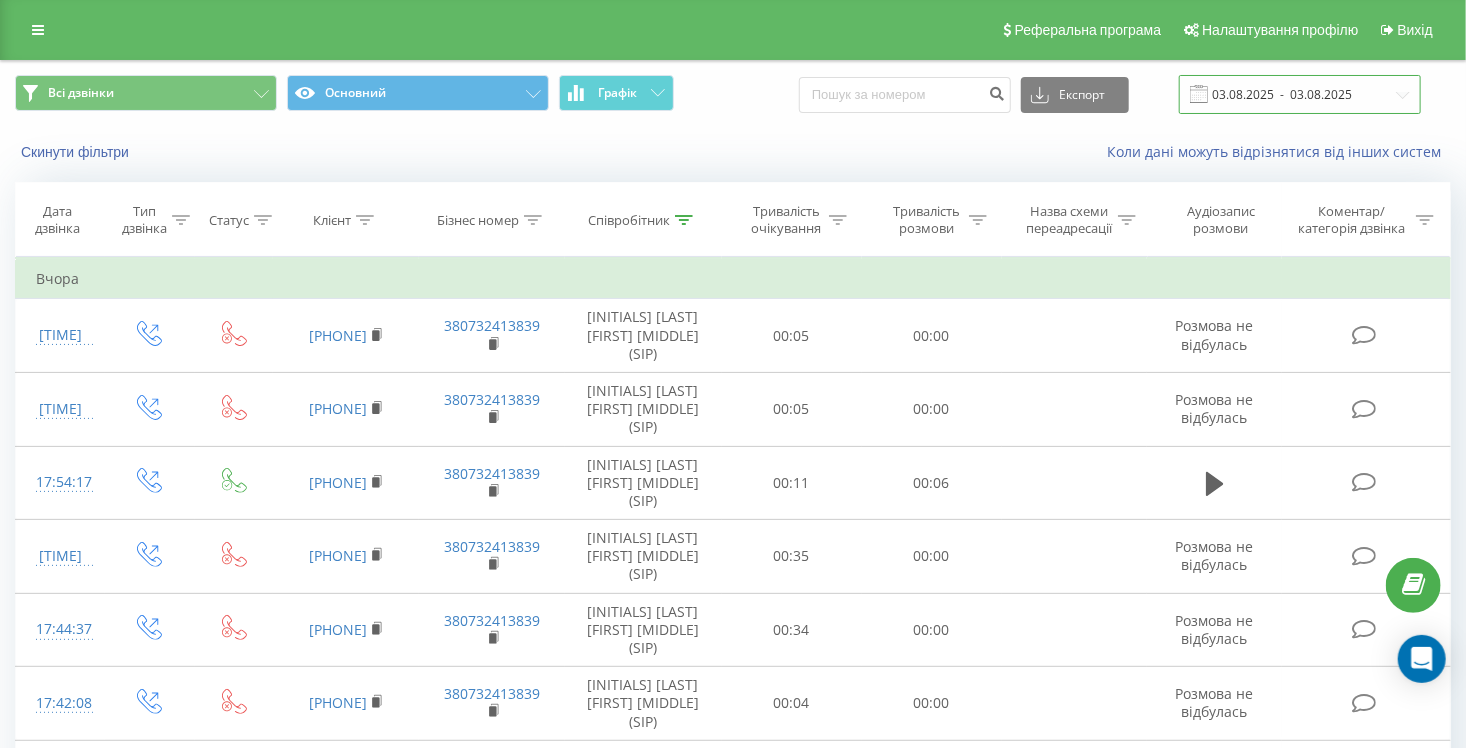 click on "03.08.2025  -  03.08.2025" at bounding box center [1300, 94] 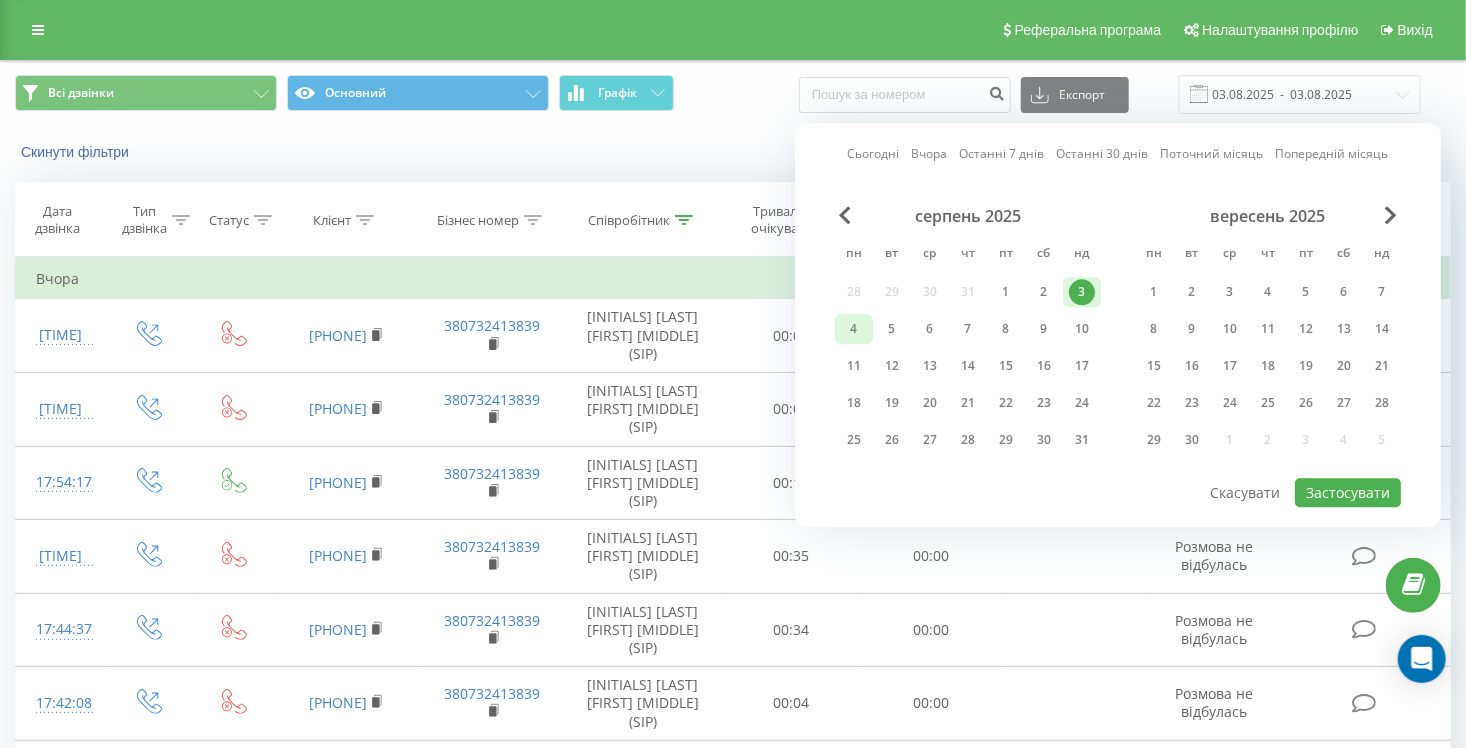 click on "4" at bounding box center [854, 329] 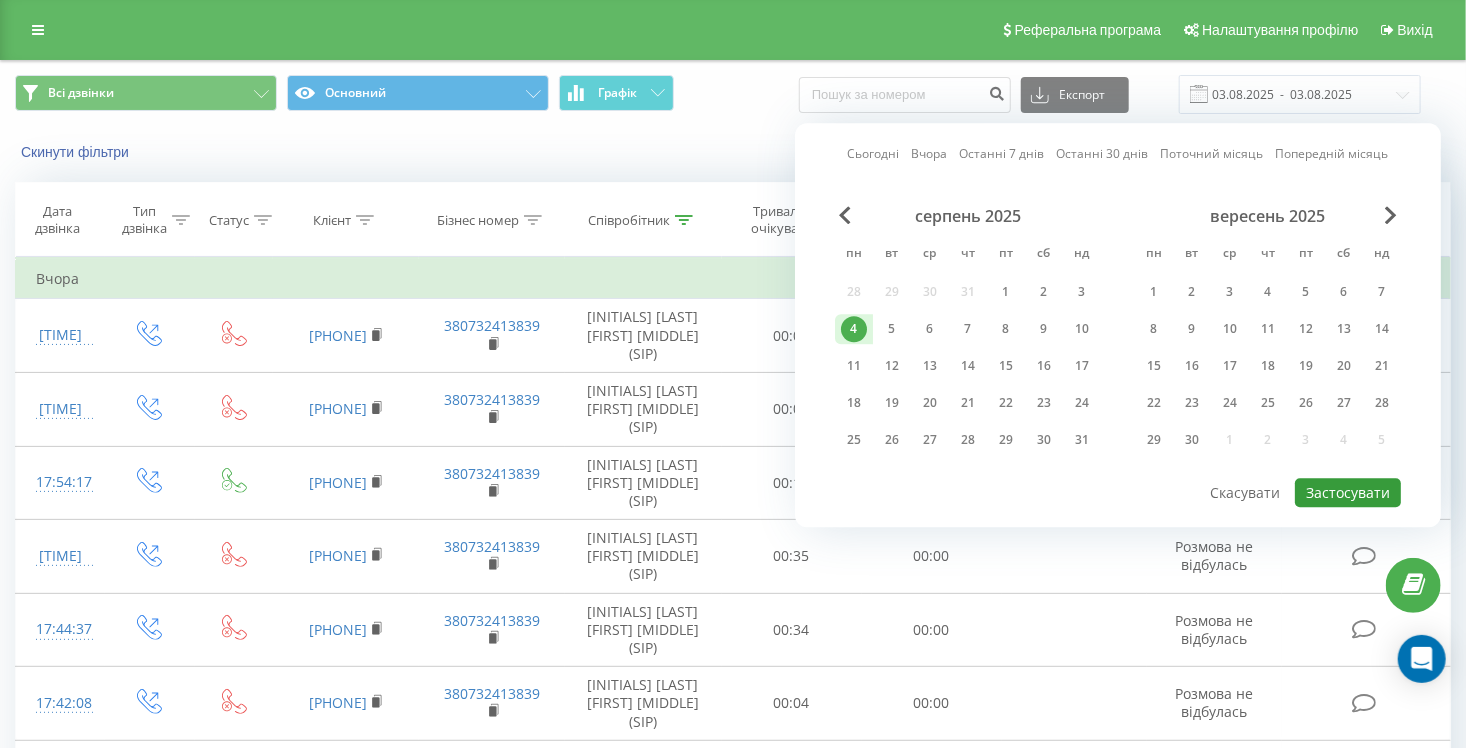 click on "Застосувати" at bounding box center [1348, 492] 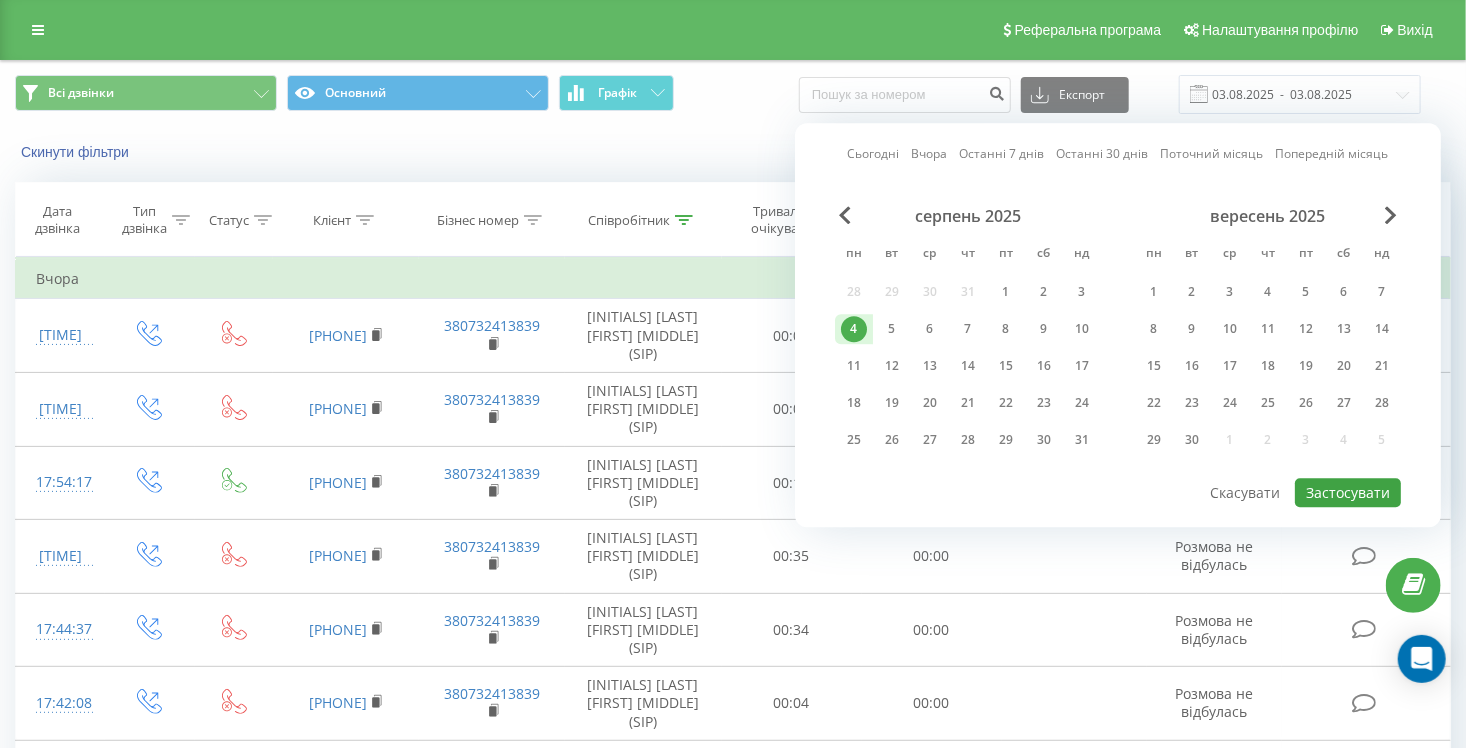 type on "04.08.2025  -  04.08.2025" 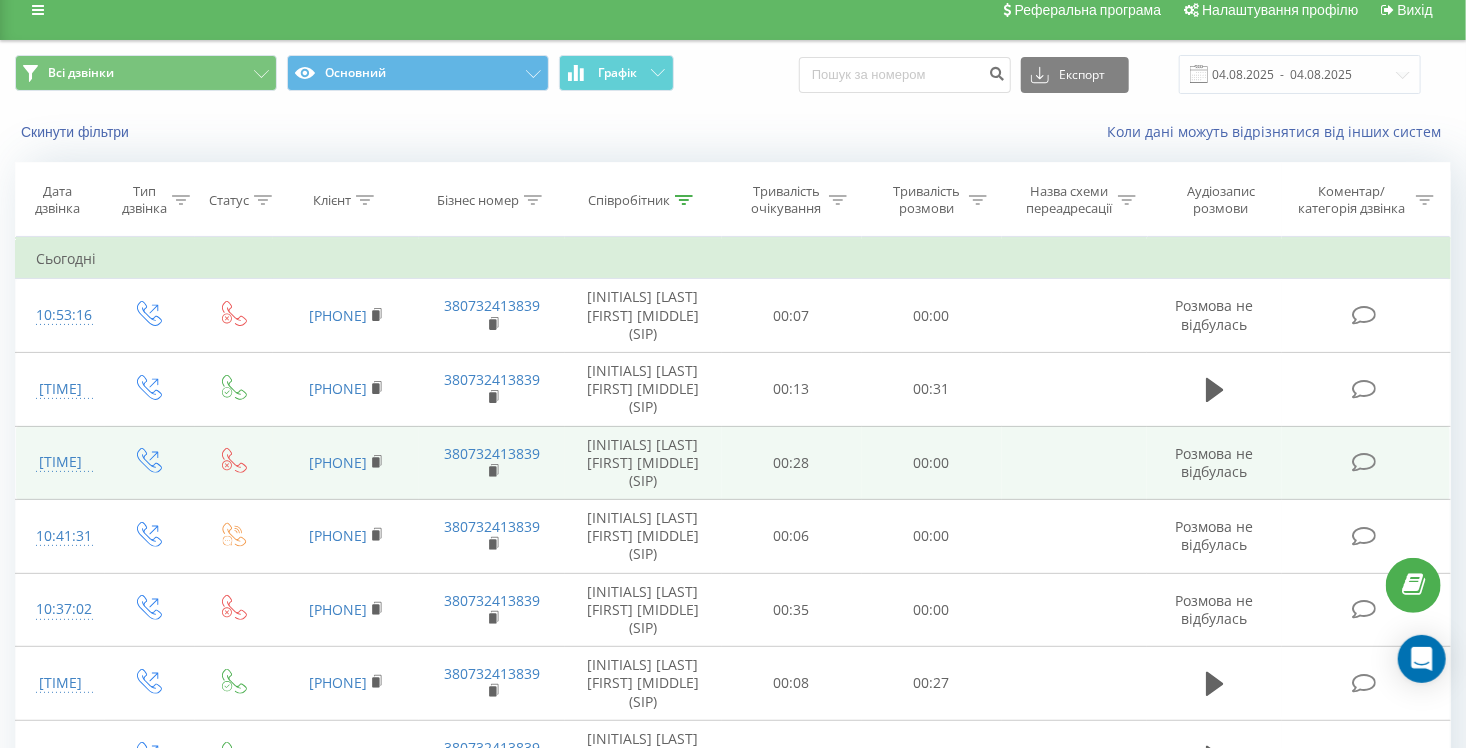scroll, scrollTop: 0, scrollLeft: 0, axis: both 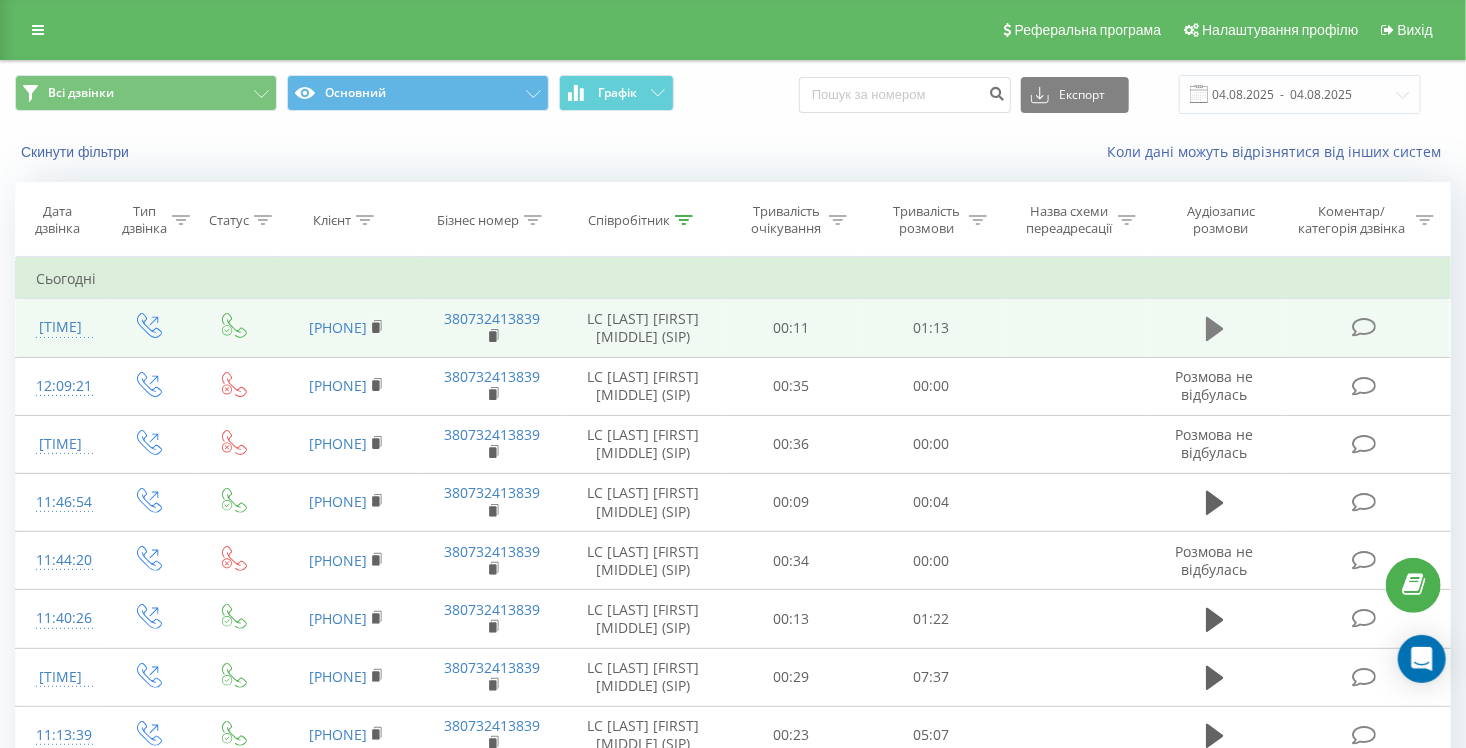 click 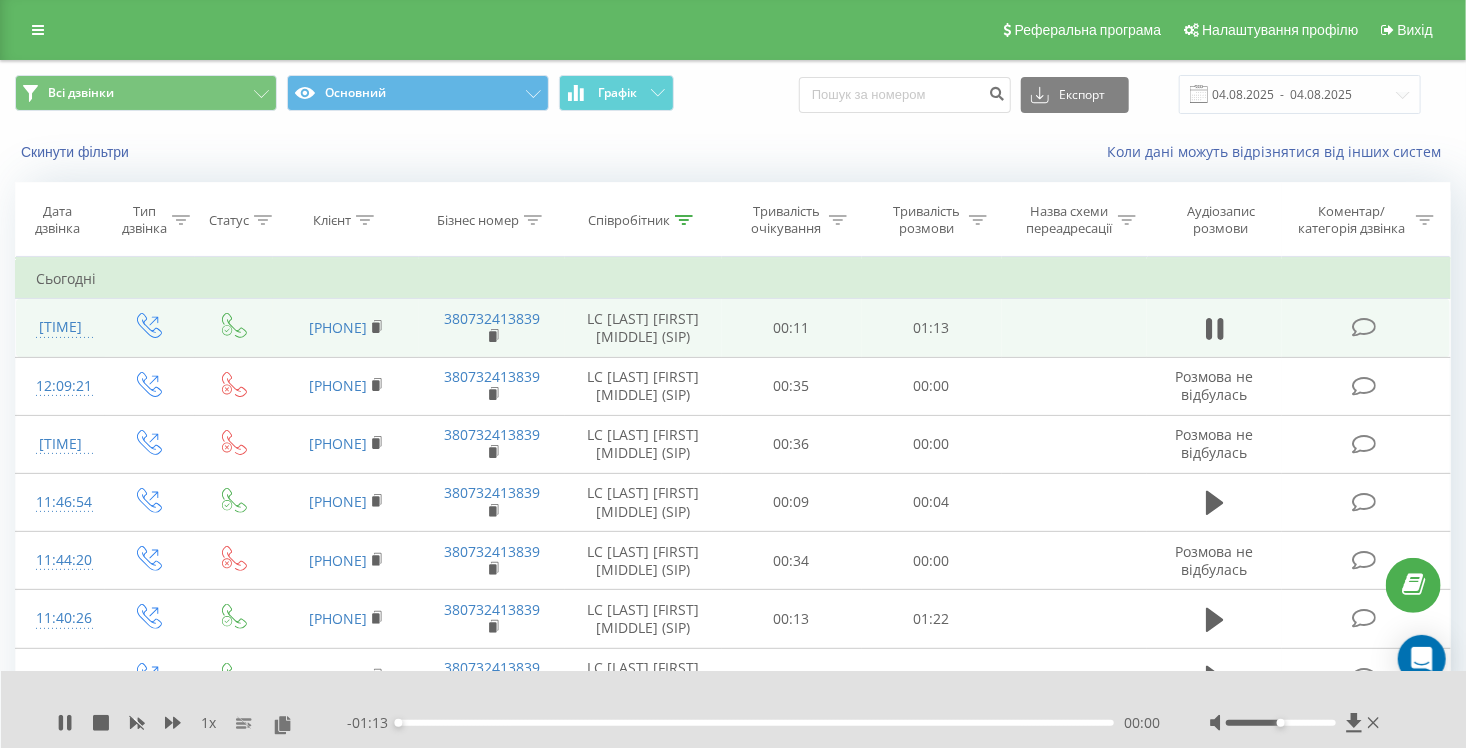 click on "- 01:13 00:00   00:00" at bounding box center (753, 723) 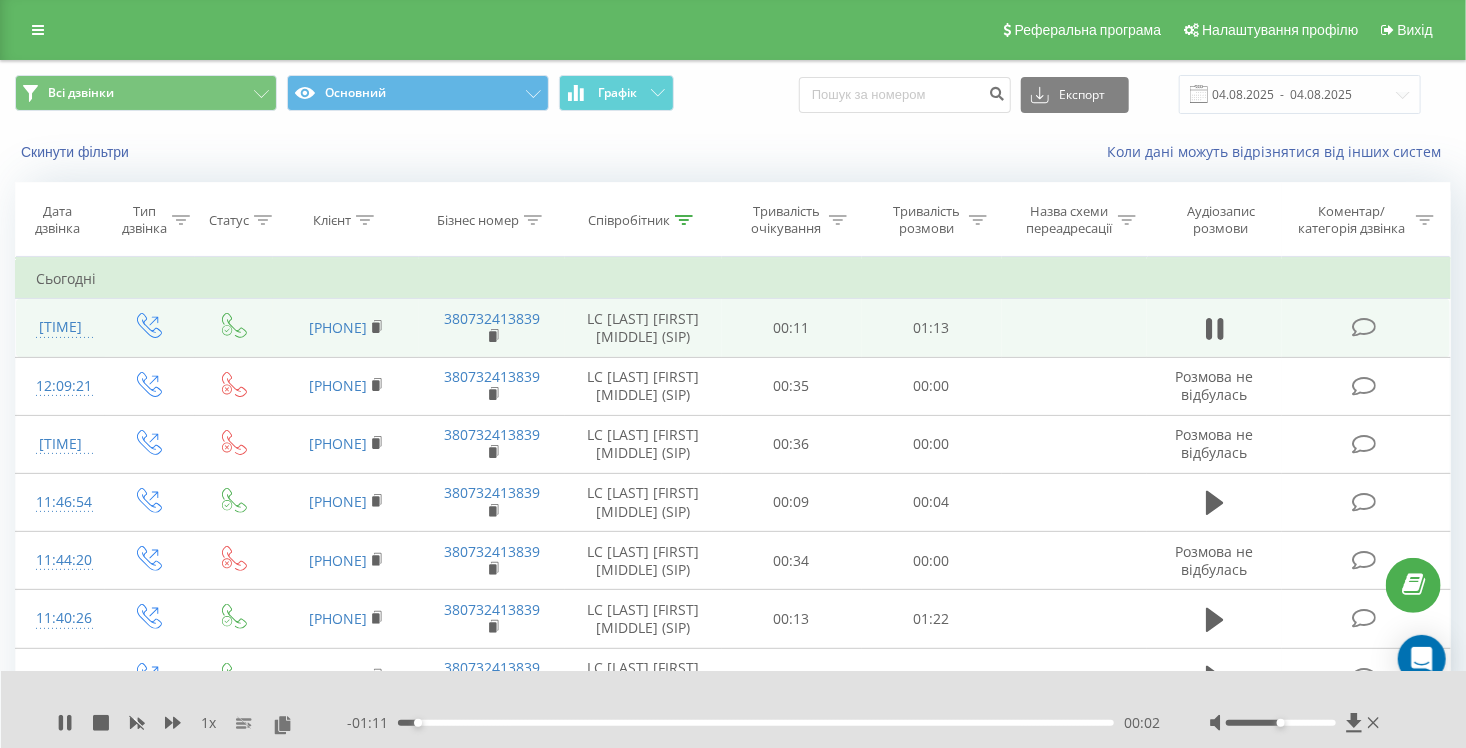 click on "00:02" at bounding box center [756, 723] 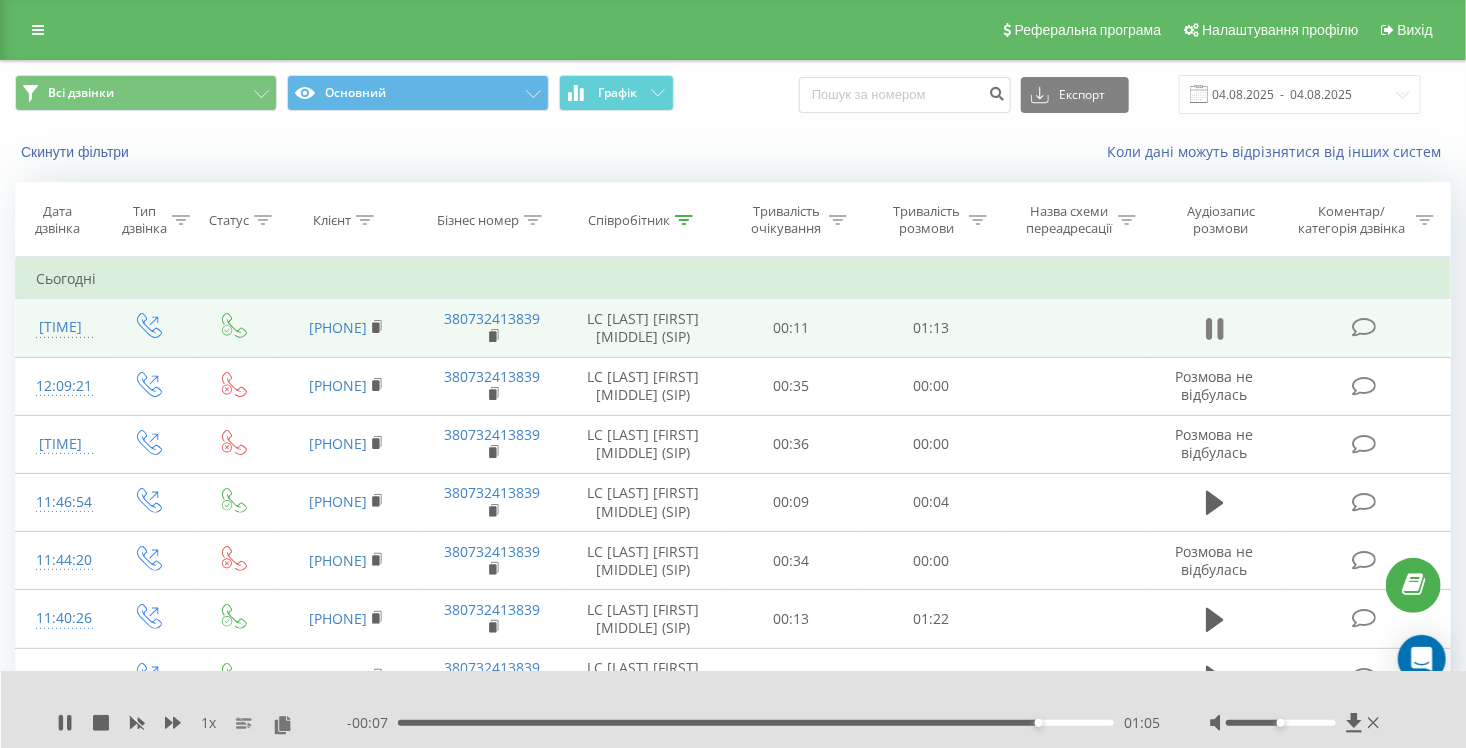 click 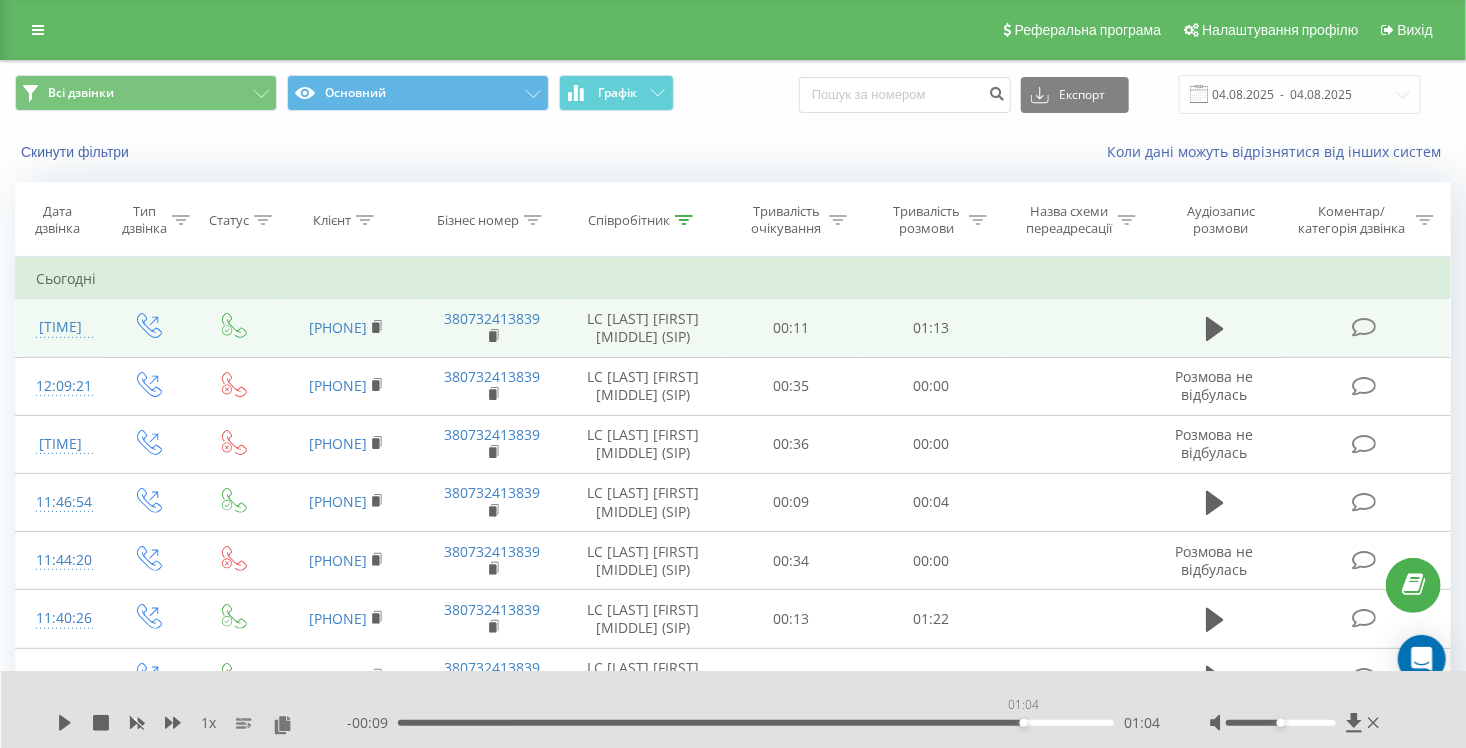 click on "01:04" at bounding box center (756, 723) 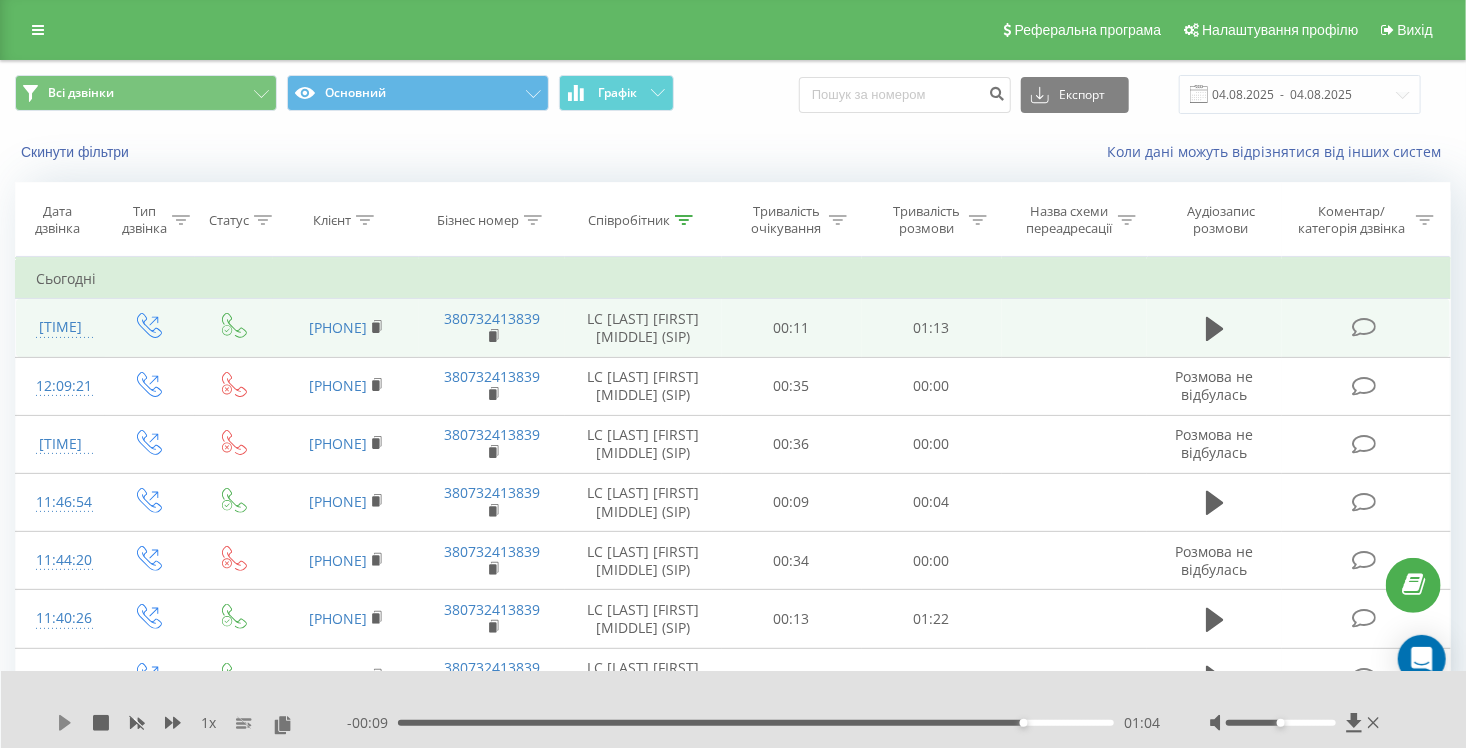 click 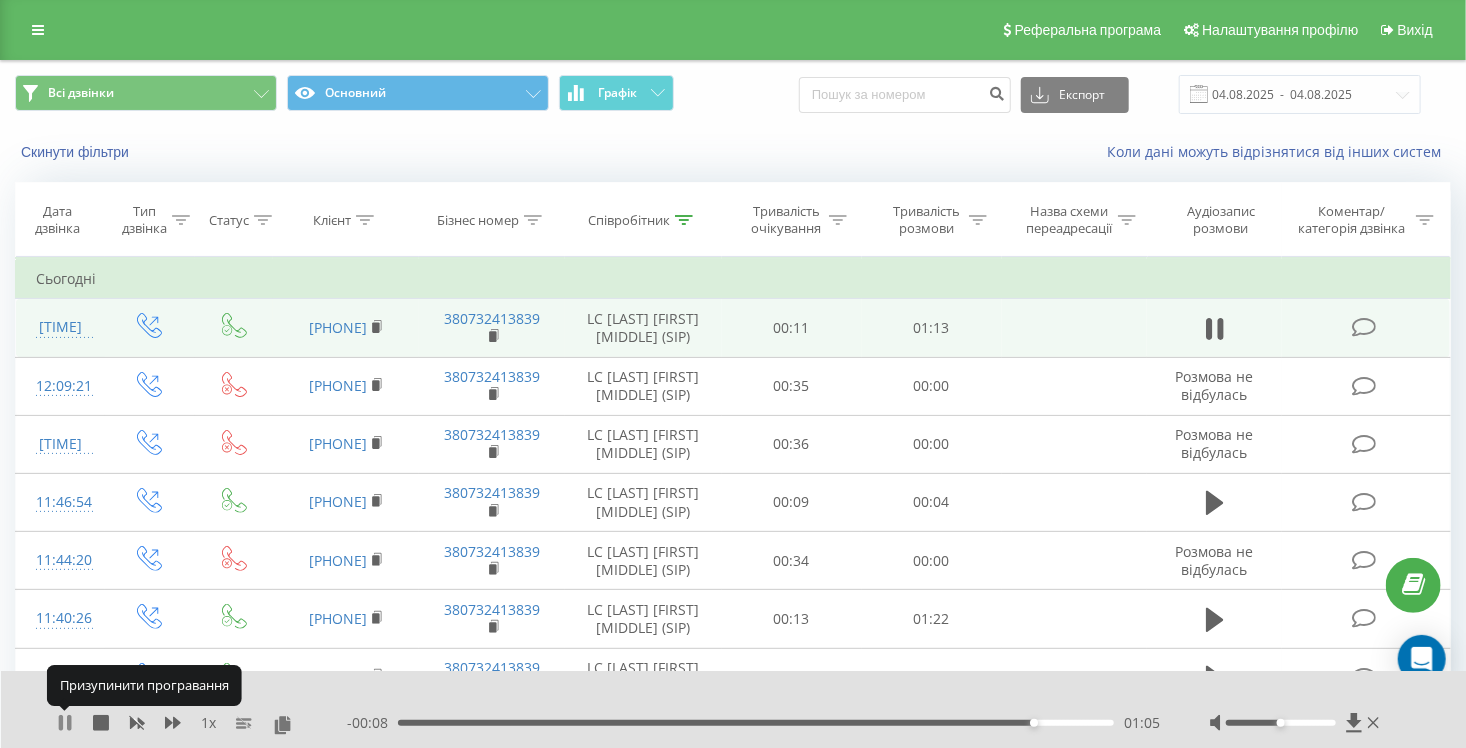 click 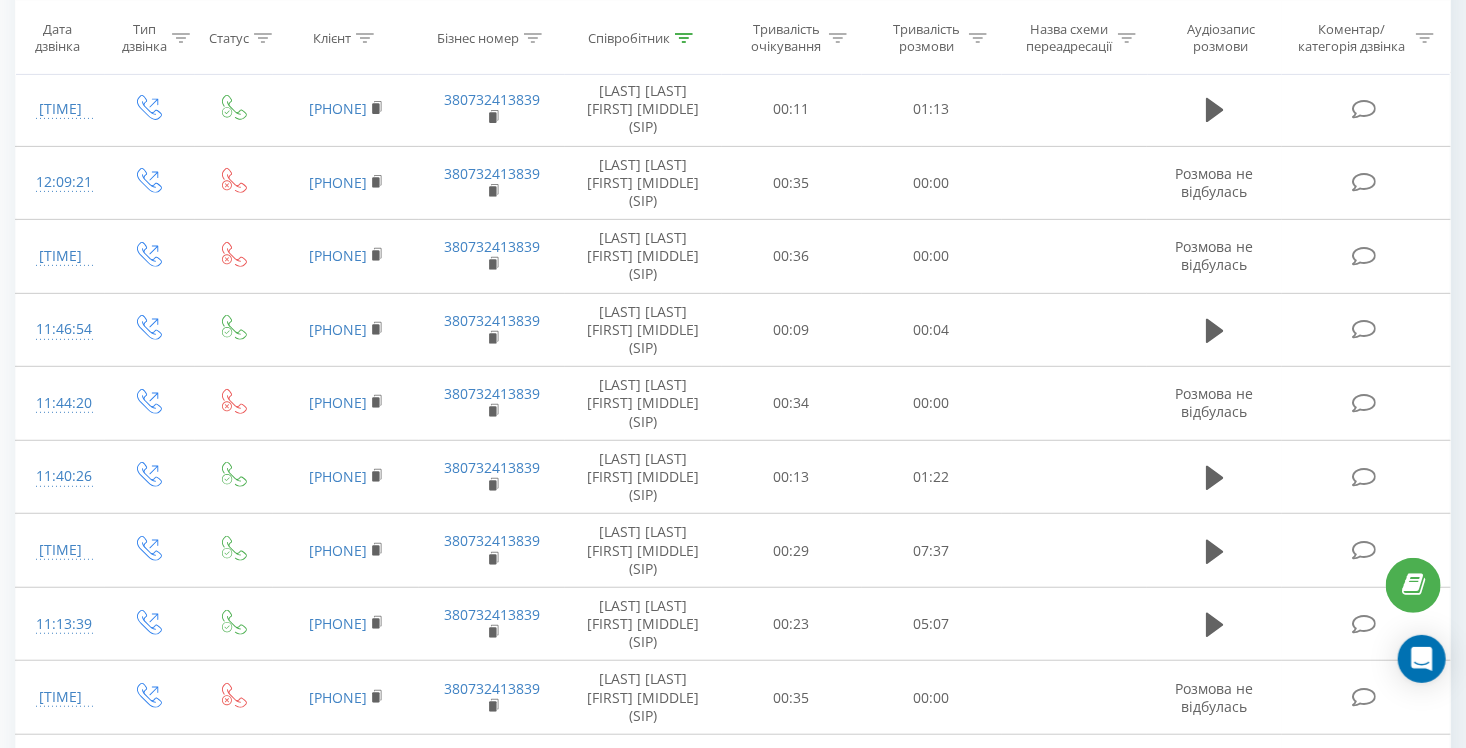 scroll, scrollTop: 300, scrollLeft: 0, axis: vertical 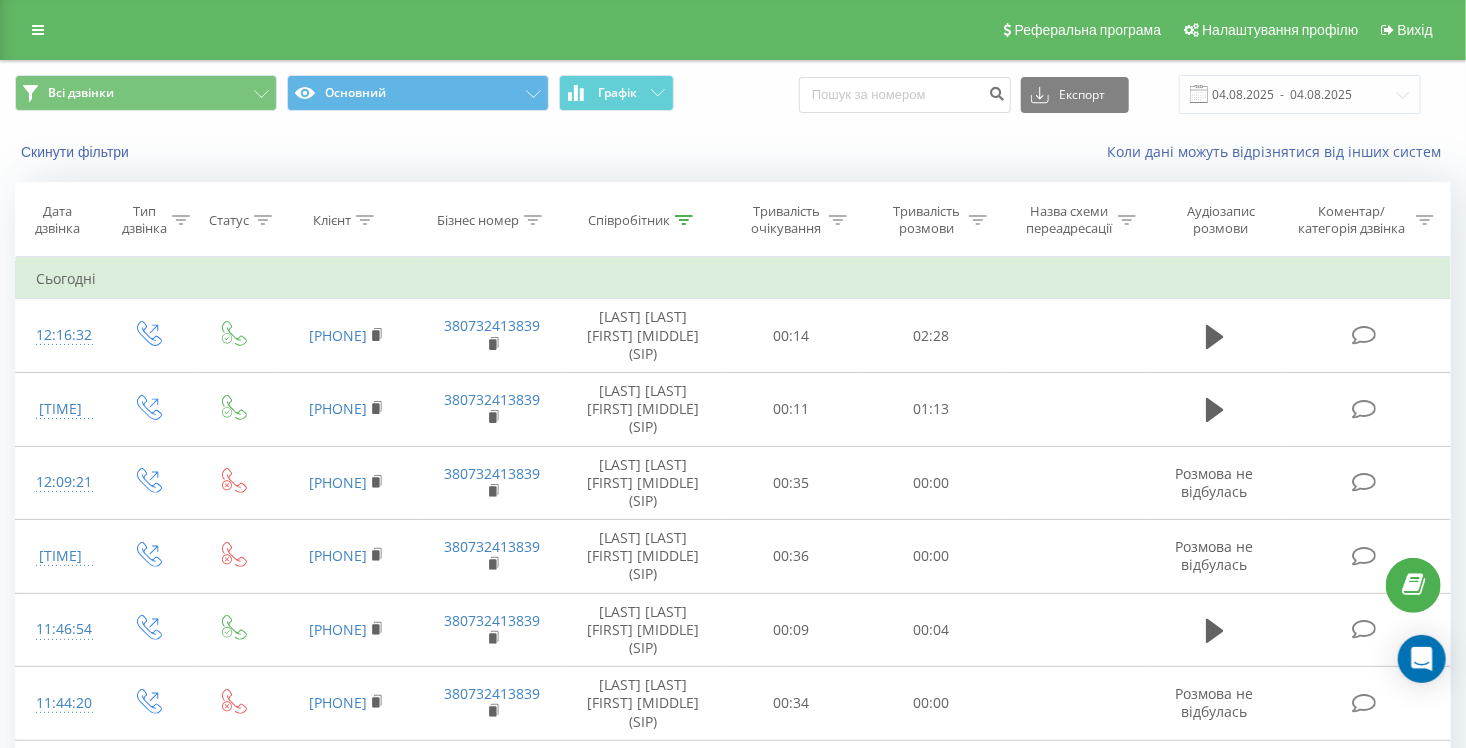 click on "Співробітник" at bounding box center [629, 220] 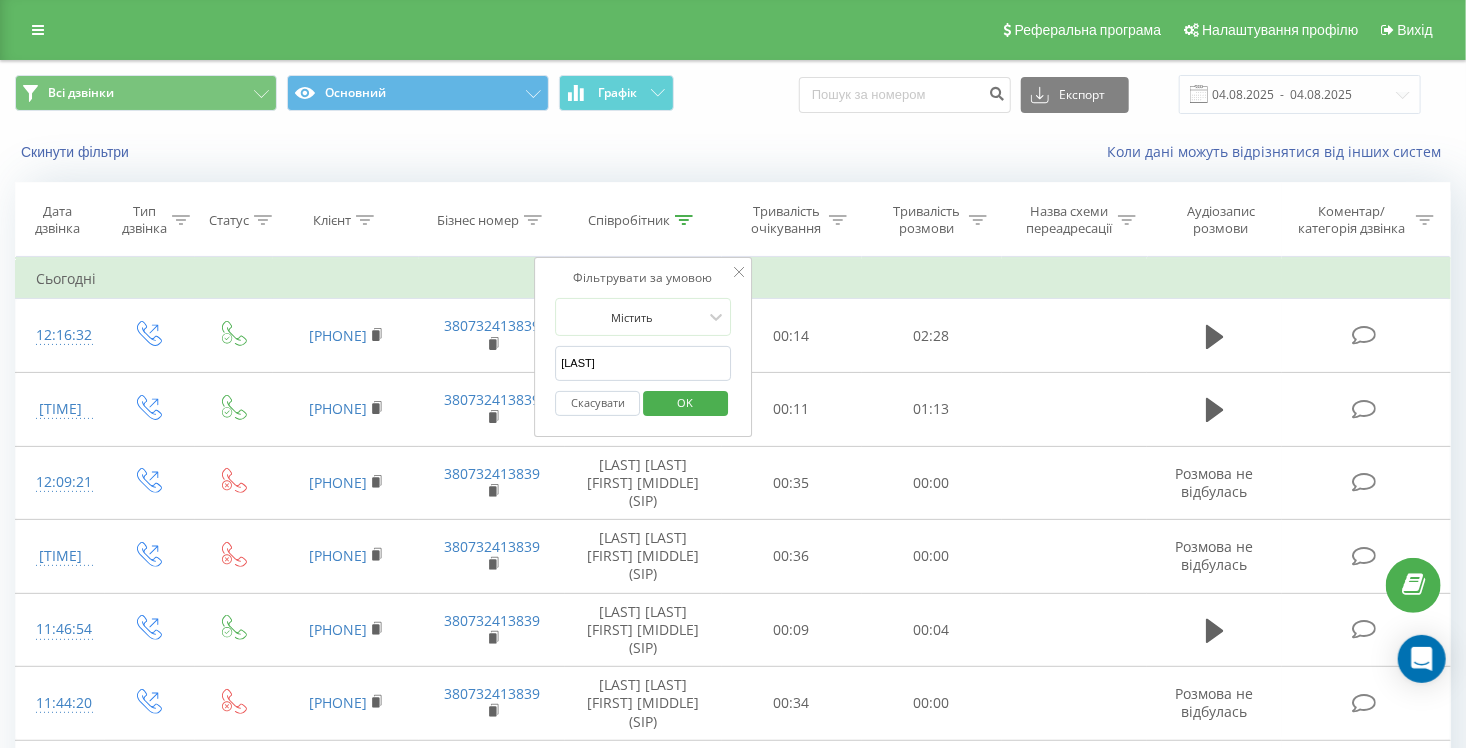 click 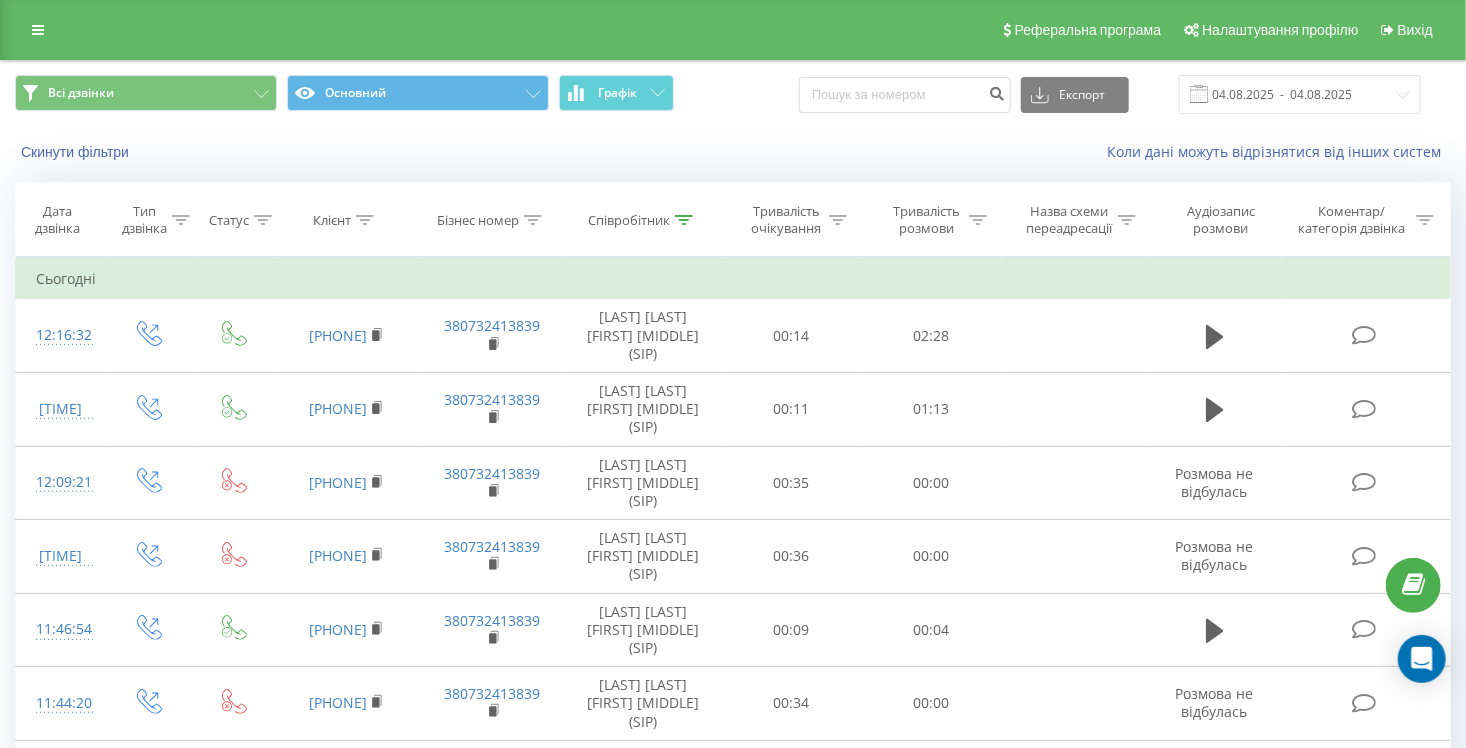 click at bounding box center [684, 220] 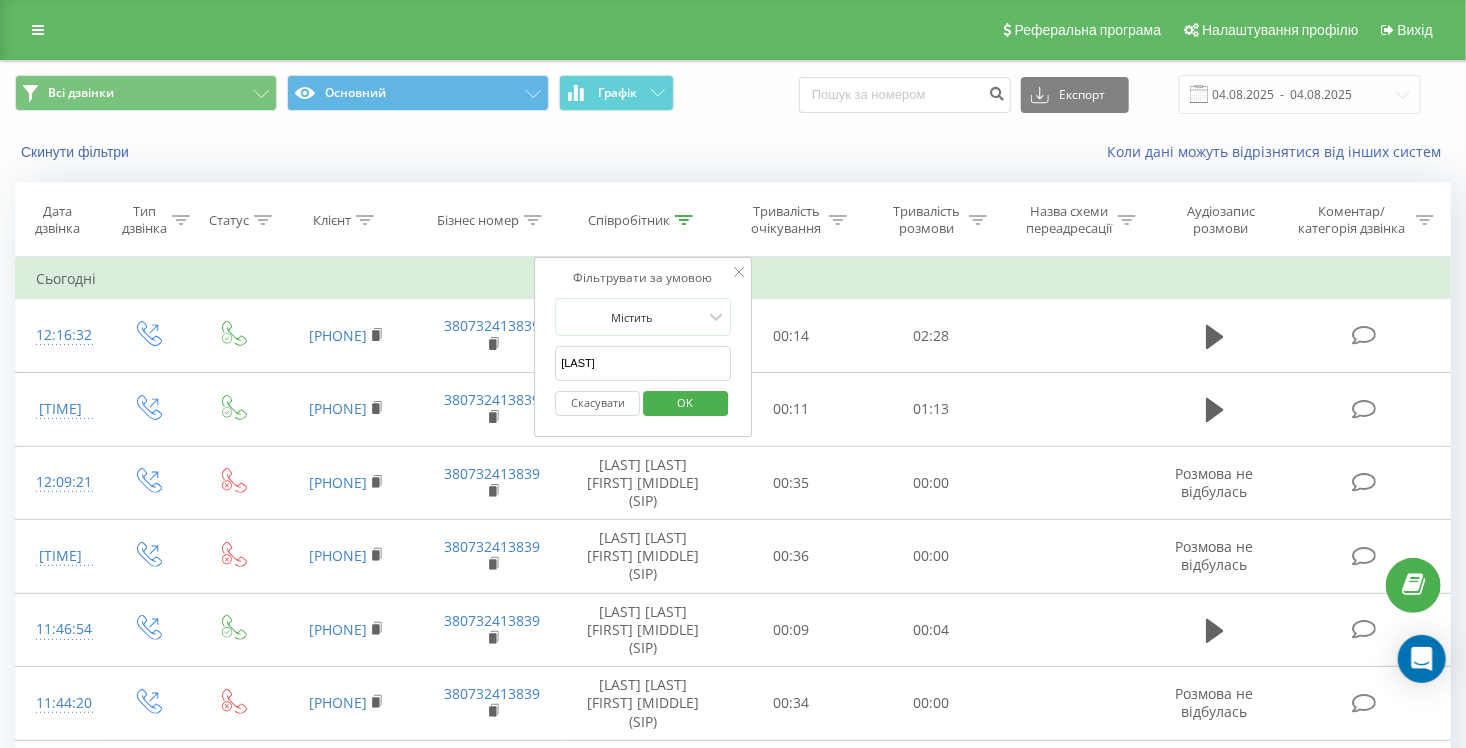 click on "Скасувати" at bounding box center [597, 403] 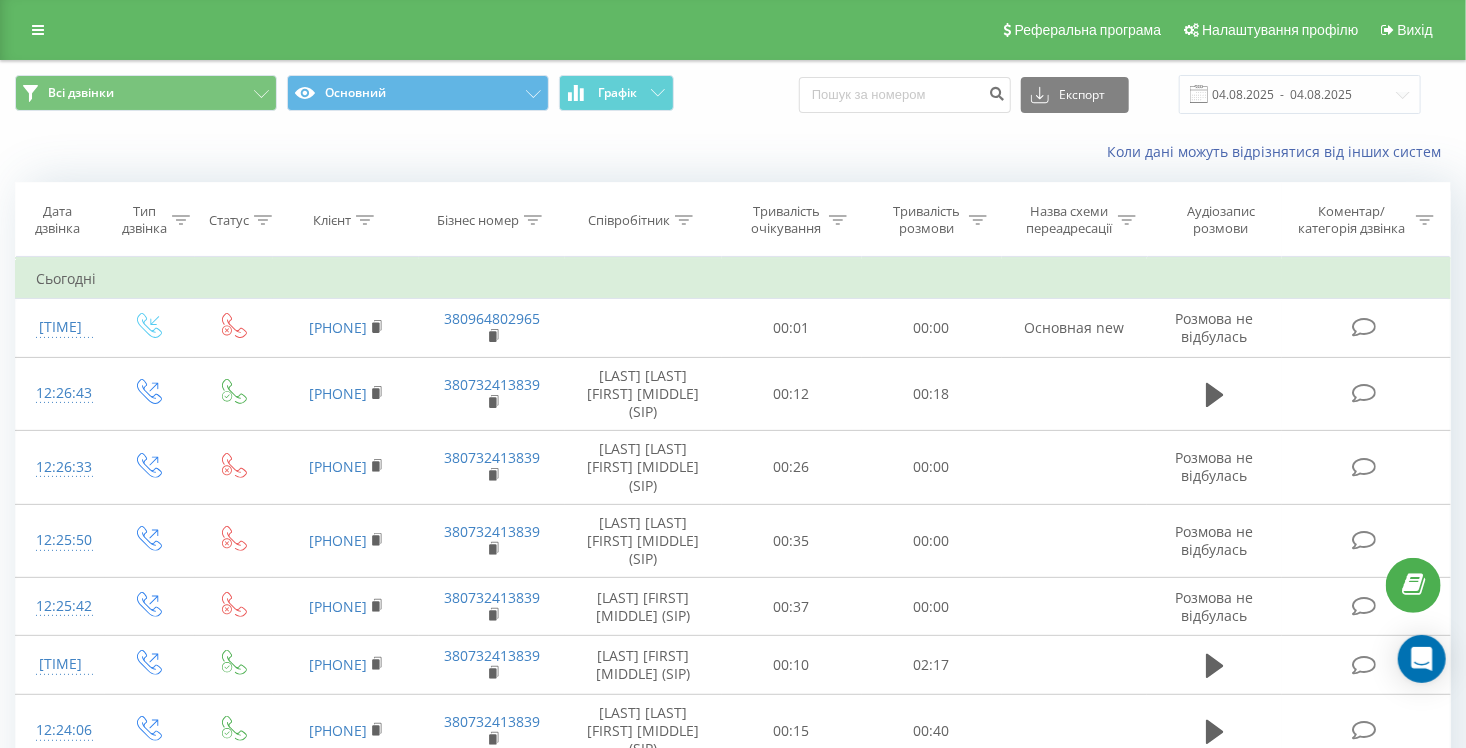 click at bounding box center [365, 220] 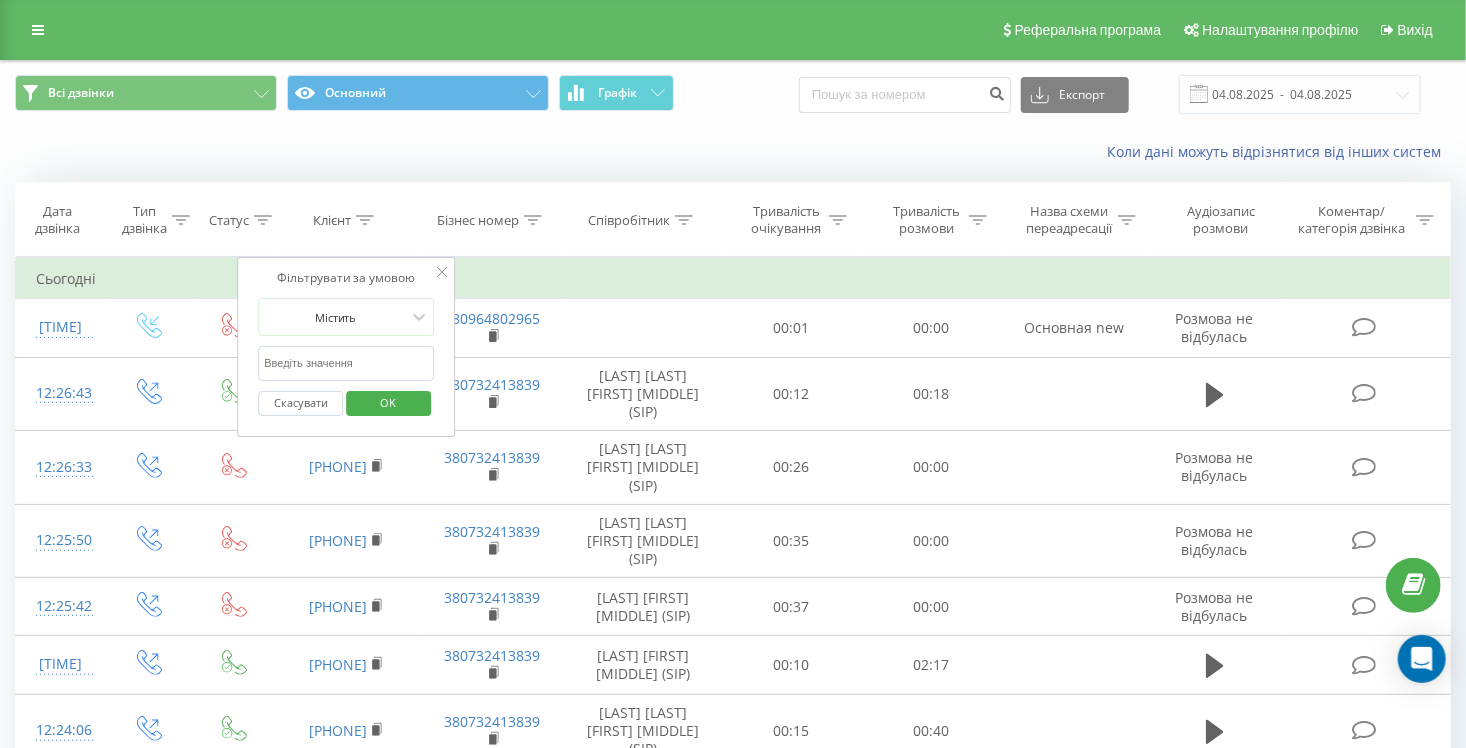 click at bounding box center [346, 363] 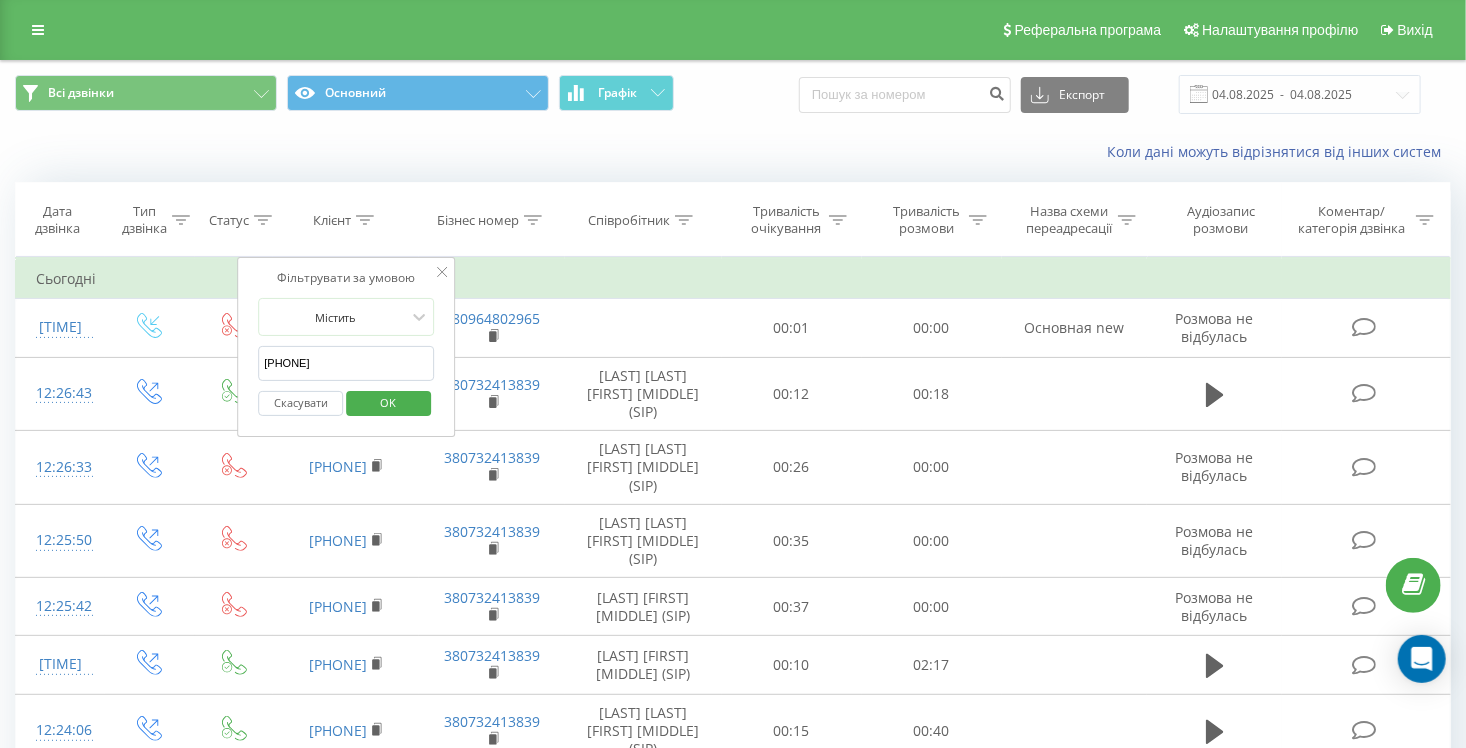 click on "OK" at bounding box center [389, 402] 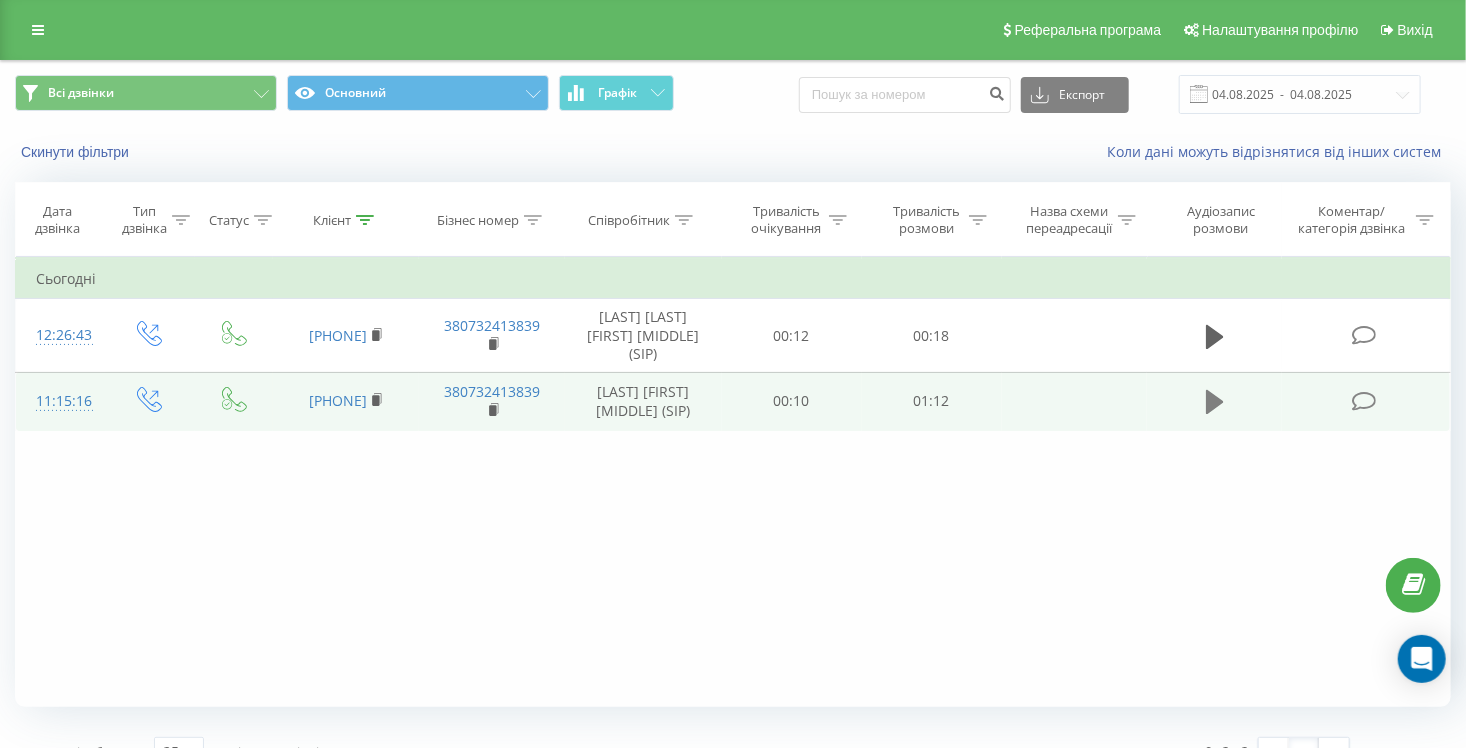 click 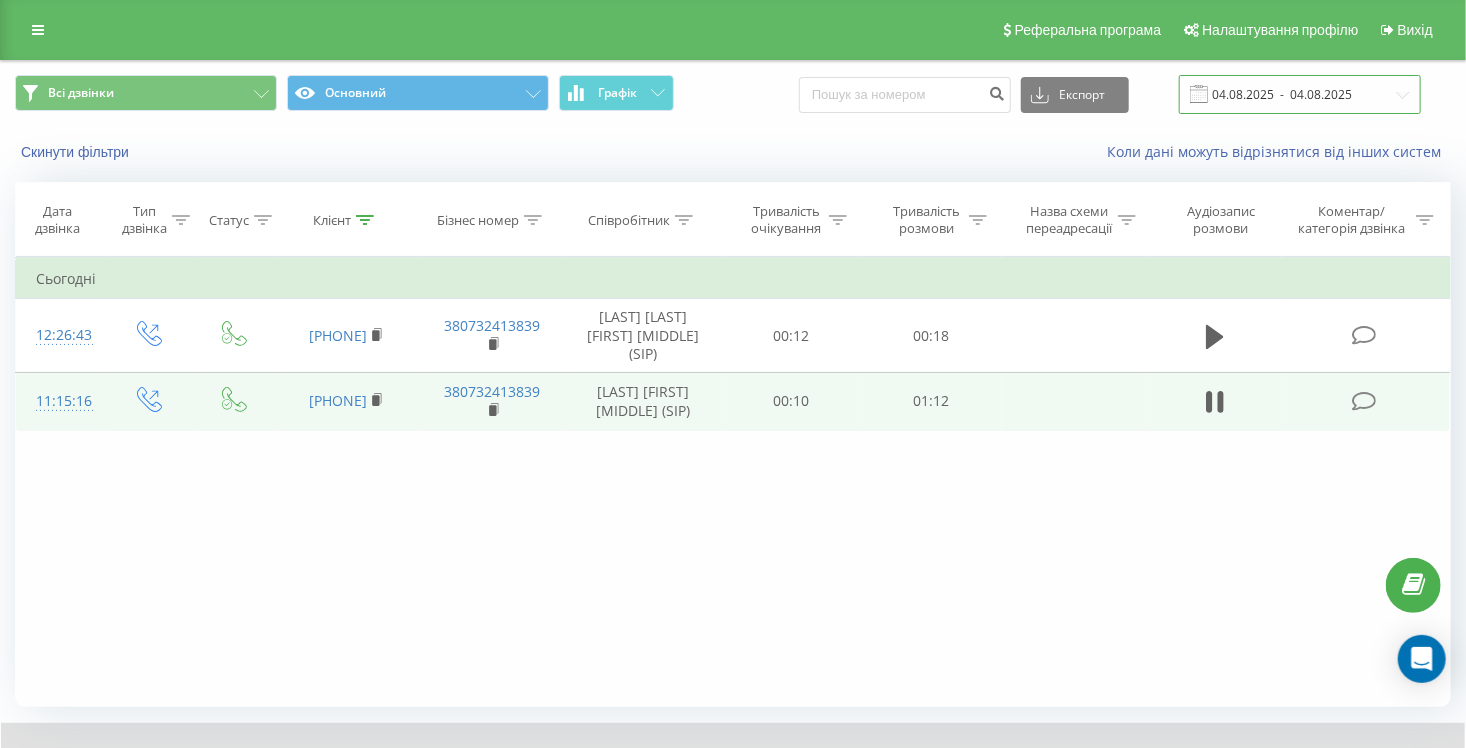 click on "04.08.2025  -  04.08.2025" at bounding box center [1300, 94] 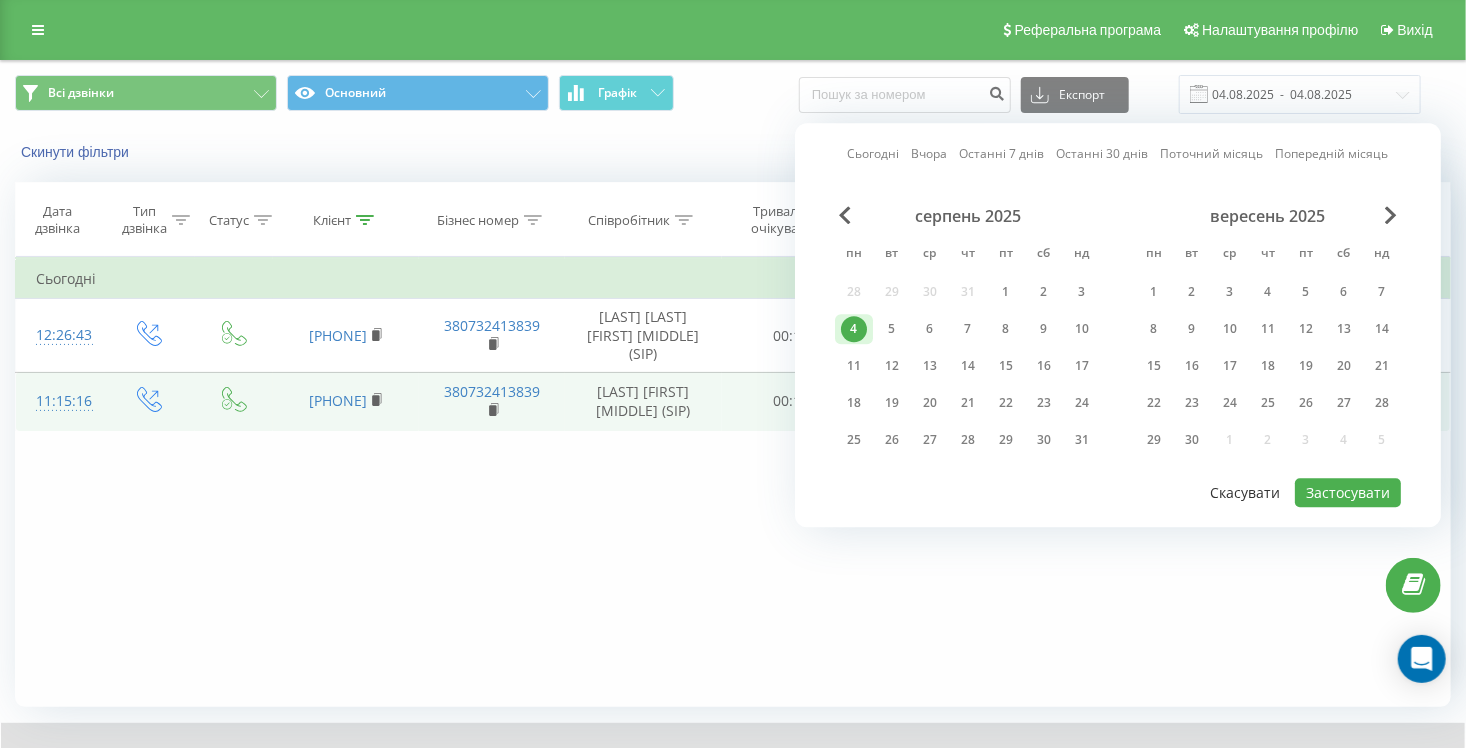 click on "Скасувати" at bounding box center (1246, 492) 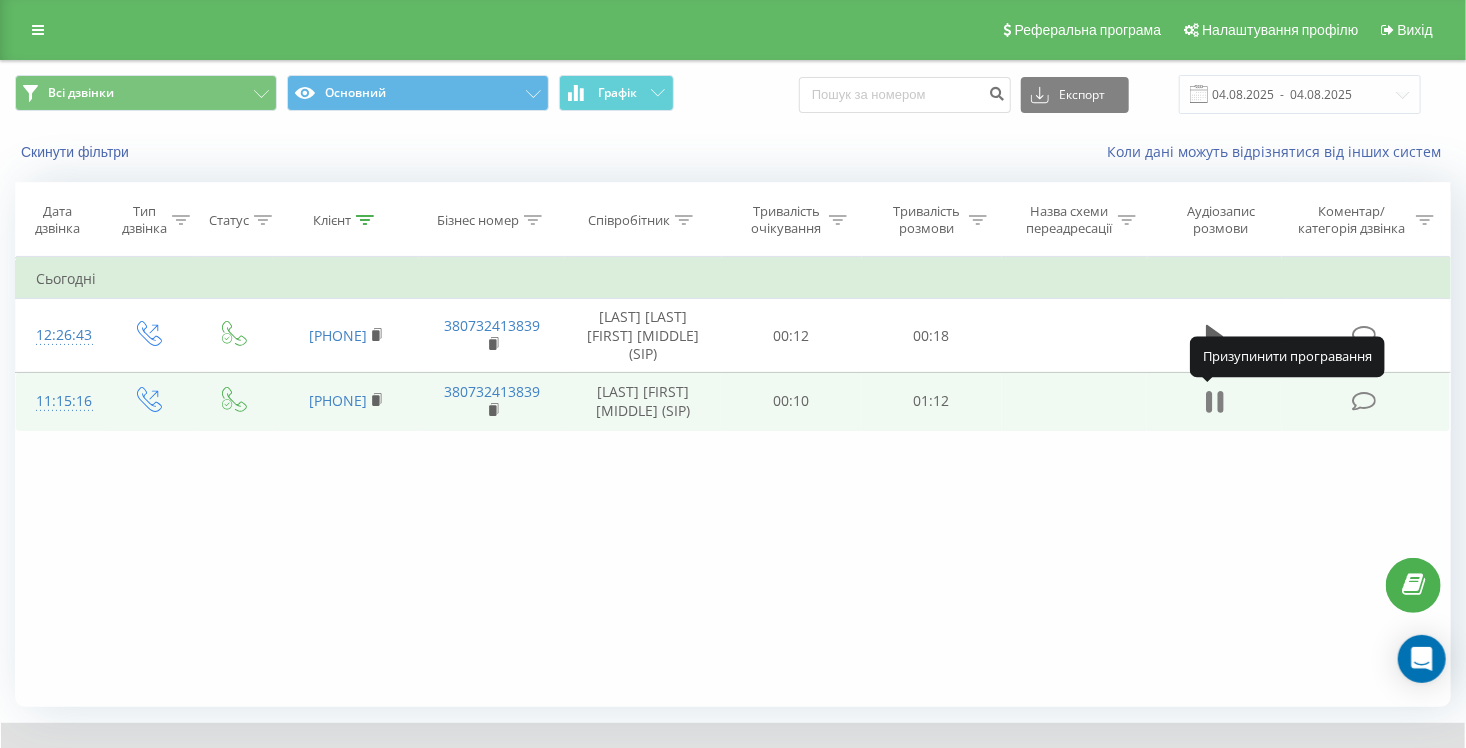 click 